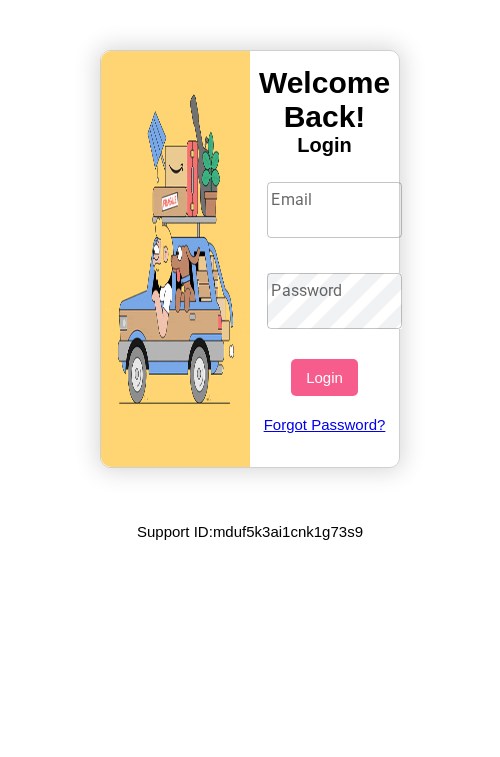 scroll, scrollTop: 0, scrollLeft: 0, axis: both 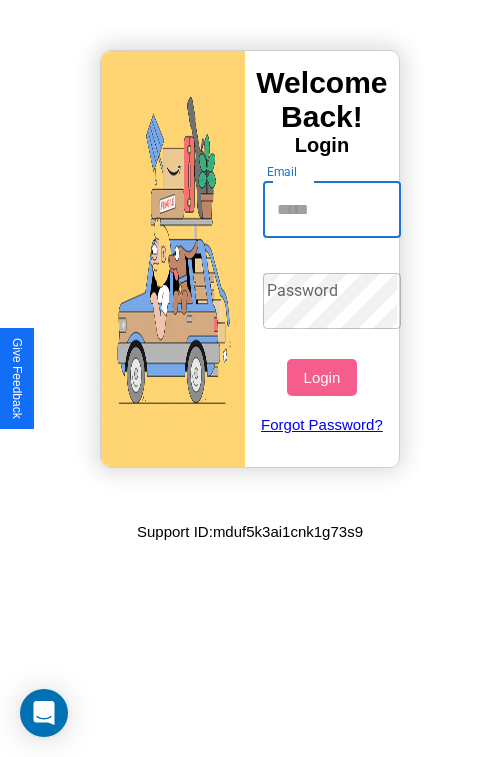 click on "Email" at bounding box center [332, 210] 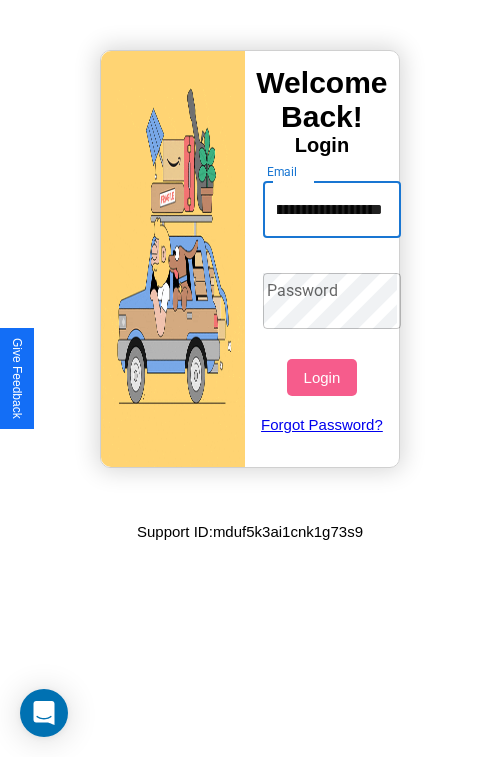 scroll, scrollTop: 0, scrollLeft: 89, axis: horizontal 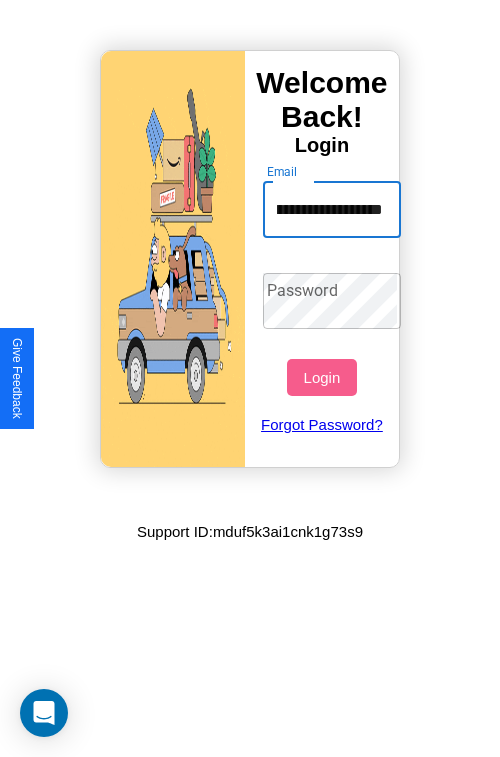 type on "**********" 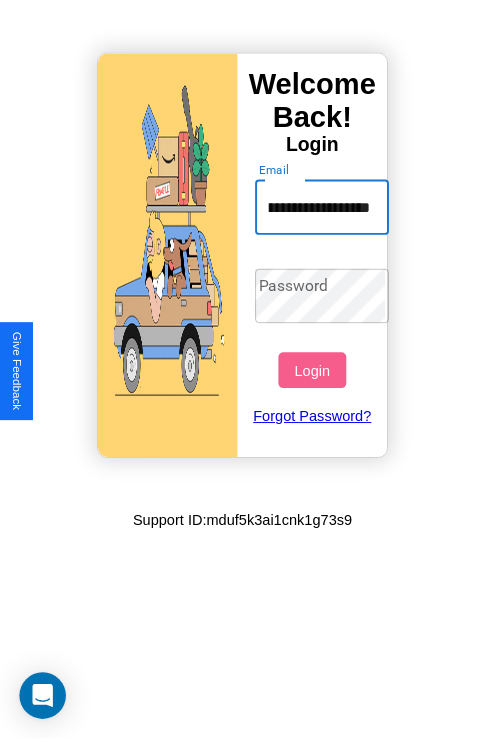 scroll, scrollTop: 0, scrollLeft: 0, axis: both 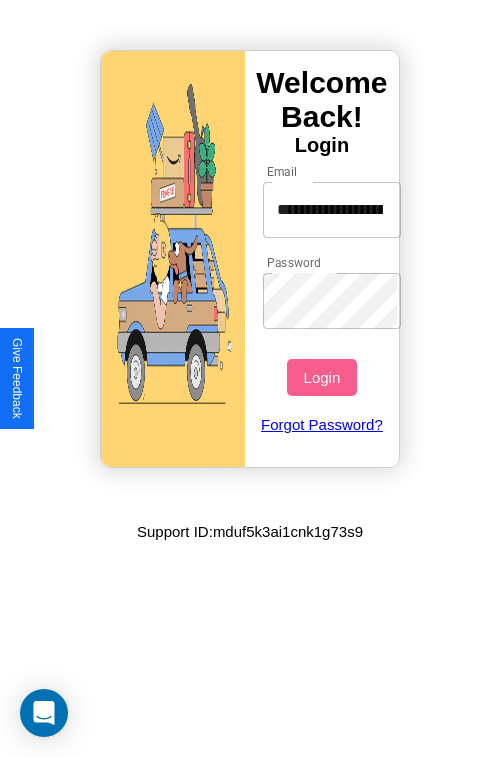 click on "Login" at bounding box center [321, 377] 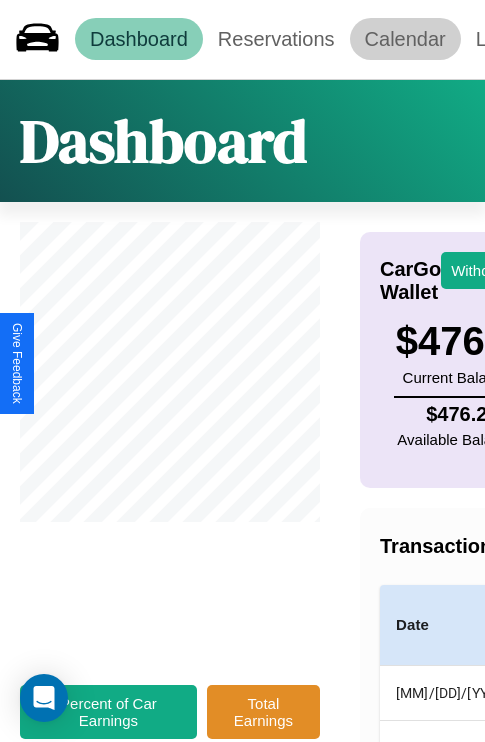 click on "Calendar" at bounding box center (405, 39) 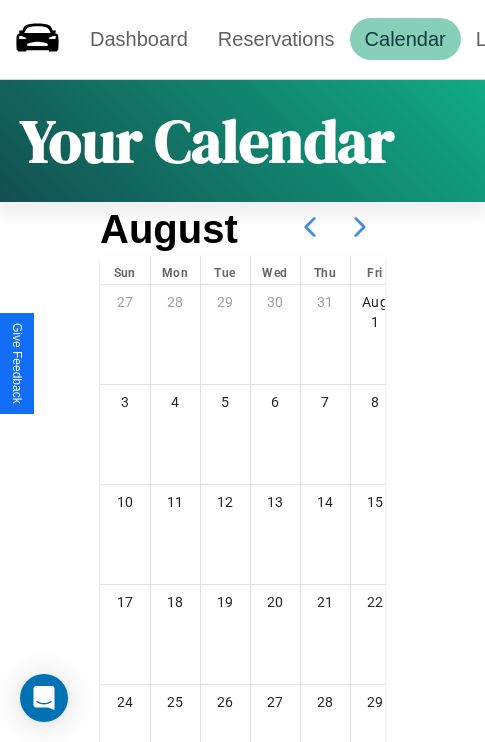 click 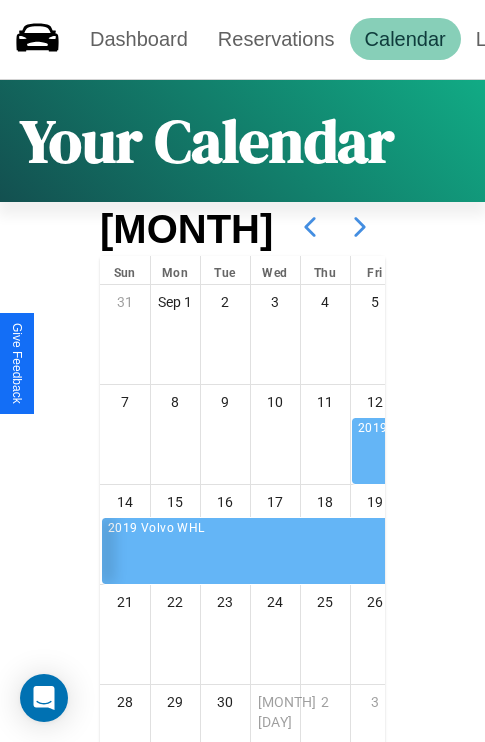 click 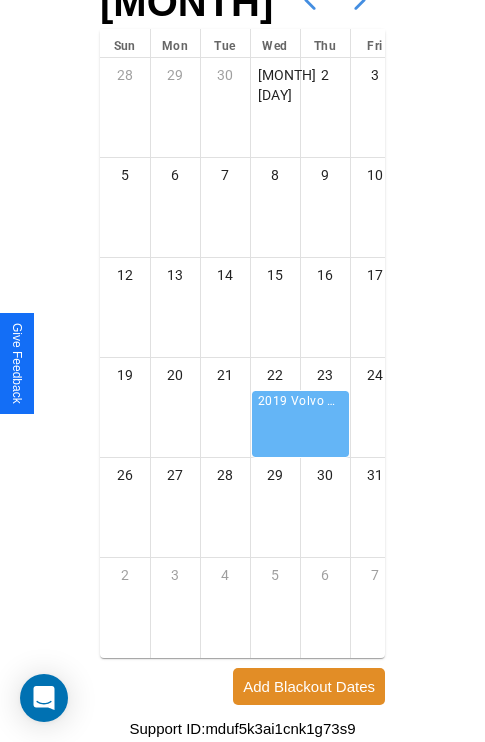 scroll, scrollTop: 242, scrollLeft: 0, axis: vertical 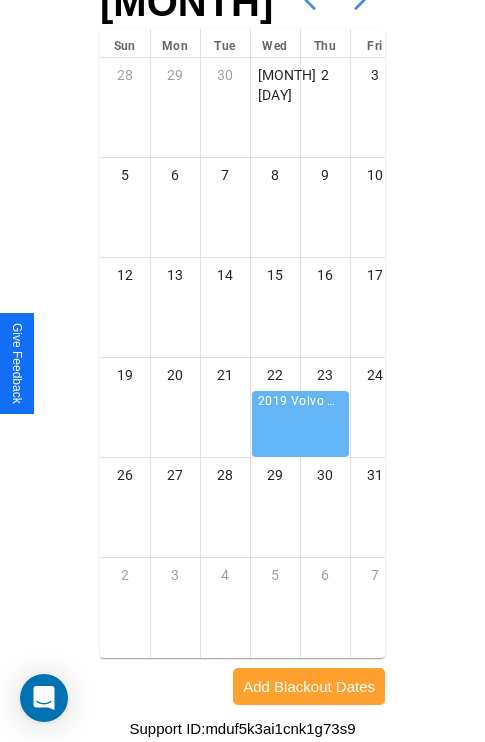 click on "Add Blackout Dates" at bounding box center (309, 686) 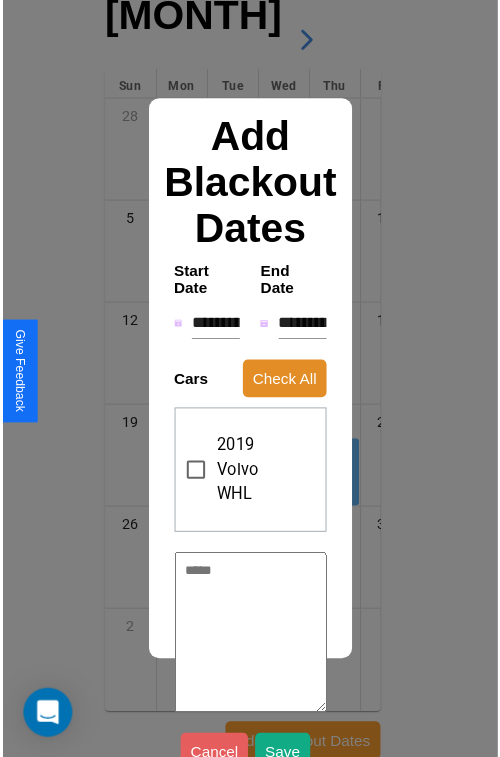 scroll, scrollTop: 227, scrollLeft: 0, axis: vertical 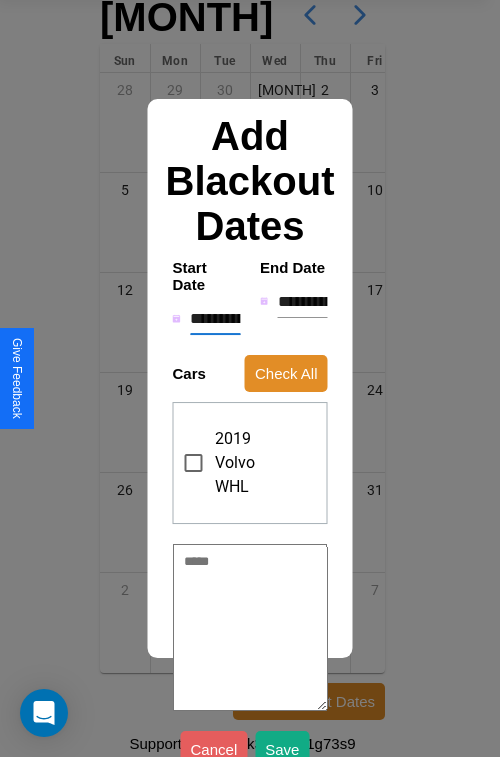 click on "**********" at bounding box center (215, 319) 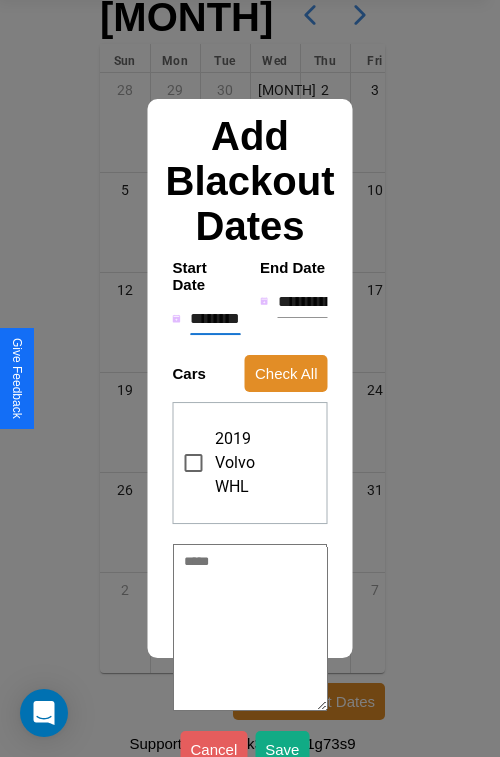 type on "*" 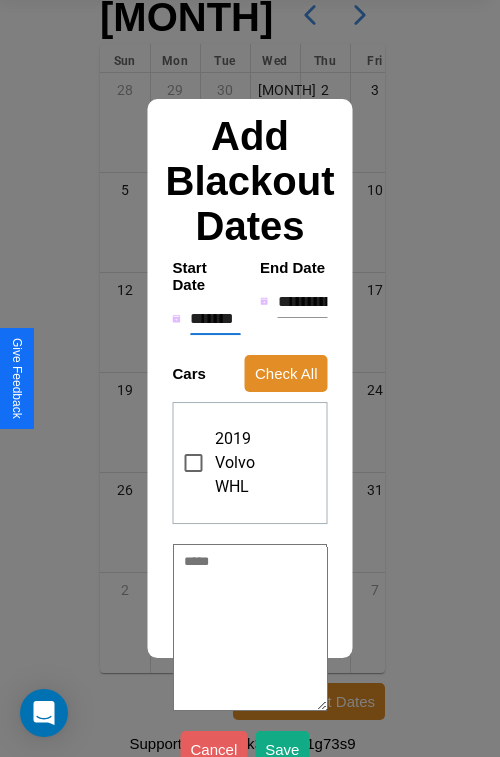type on "*" 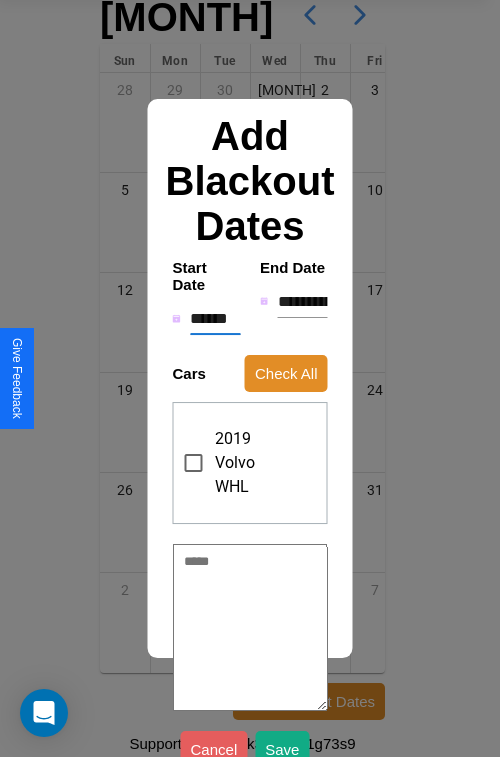 type on "*" 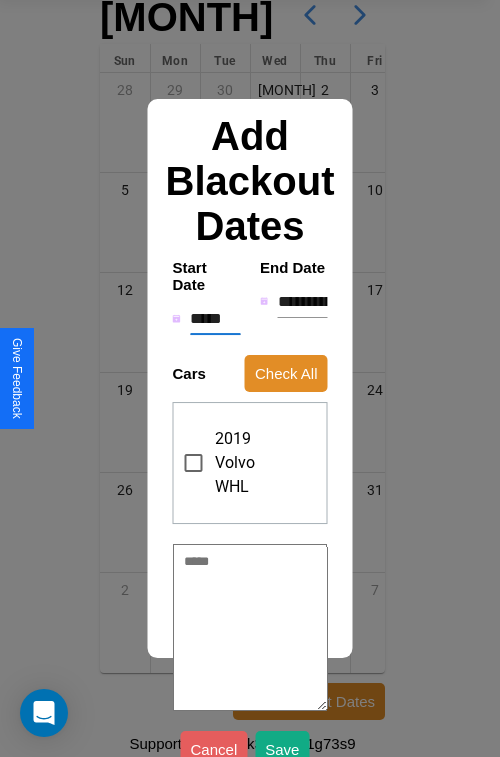 type on "*" 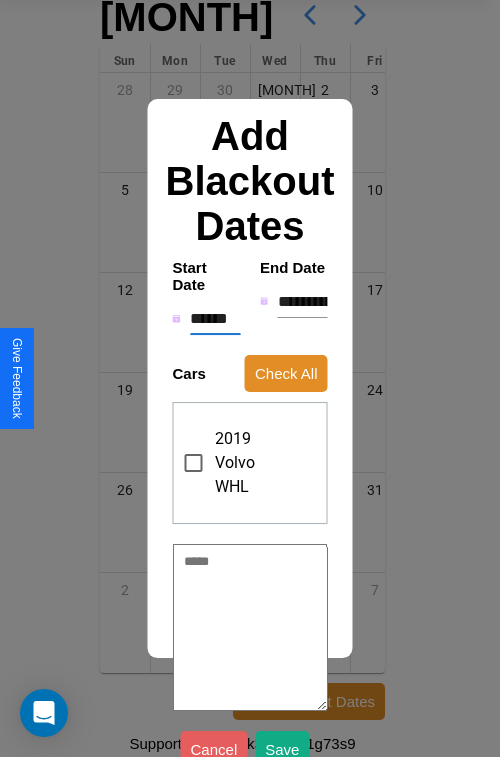 type on "*" 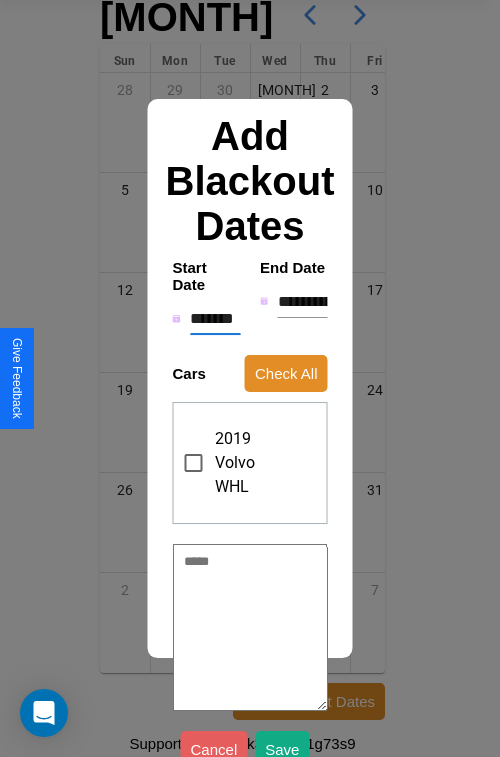 type on "*" 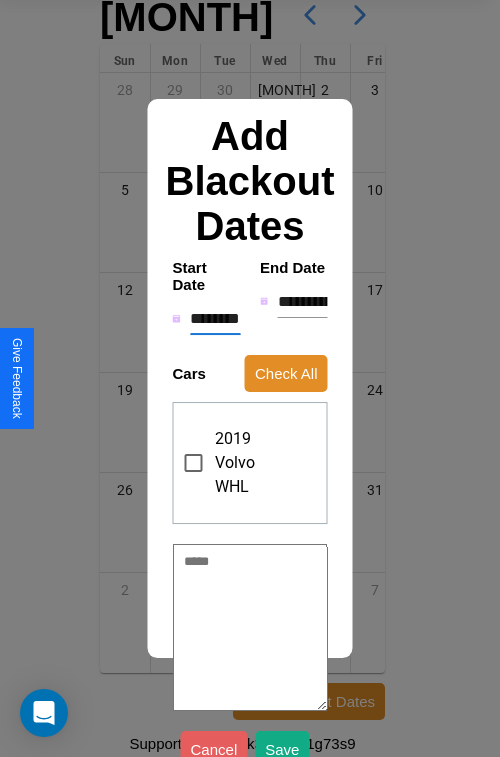 type on "*" 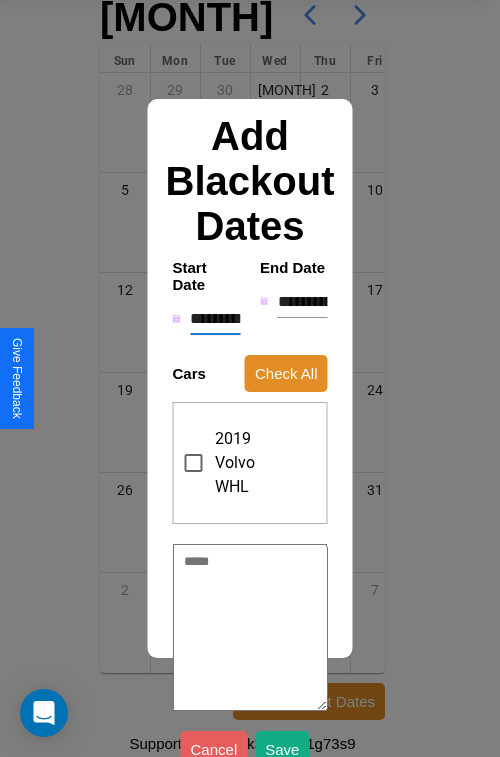 type on "*" 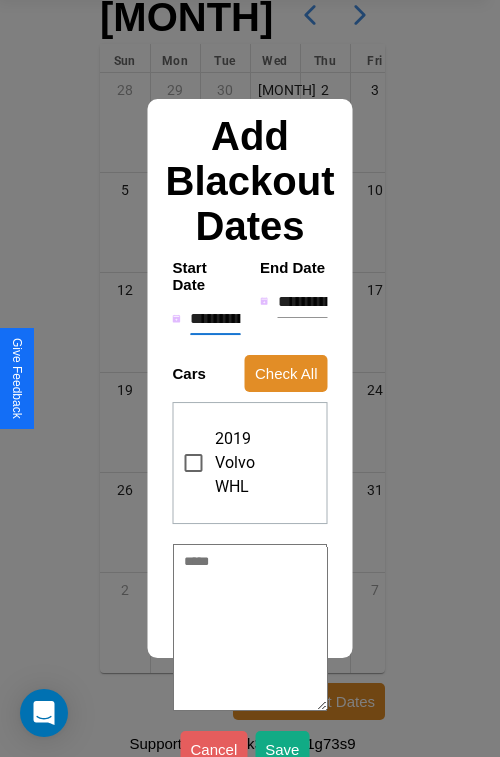 type on "*" 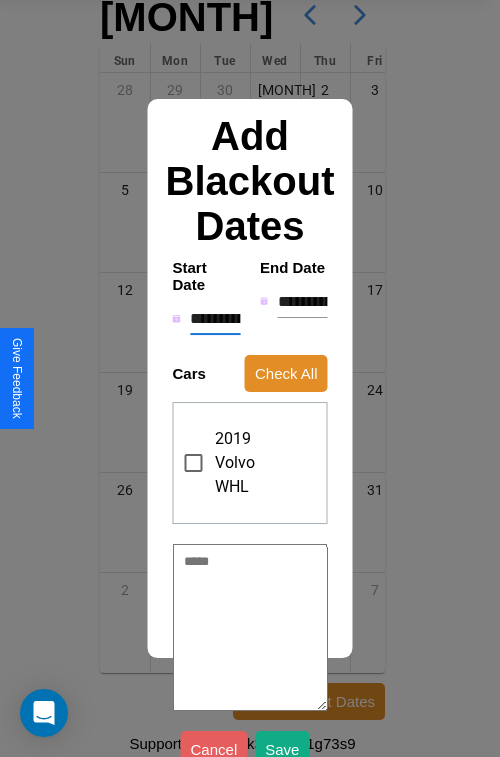 type on "*" 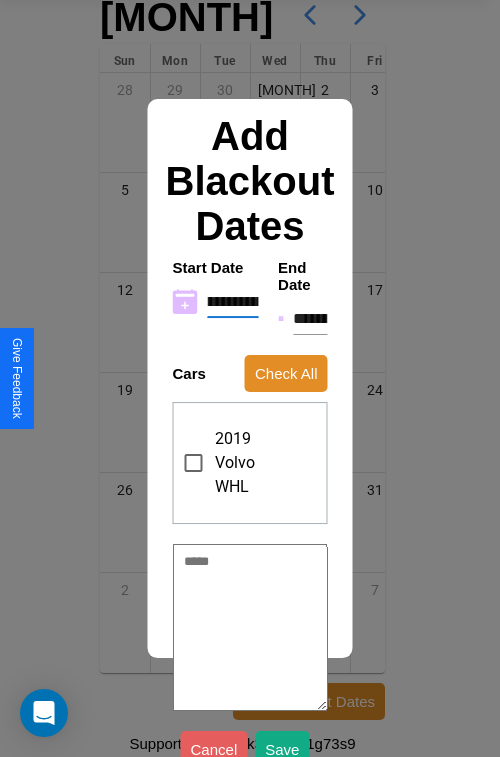 type on "**********" 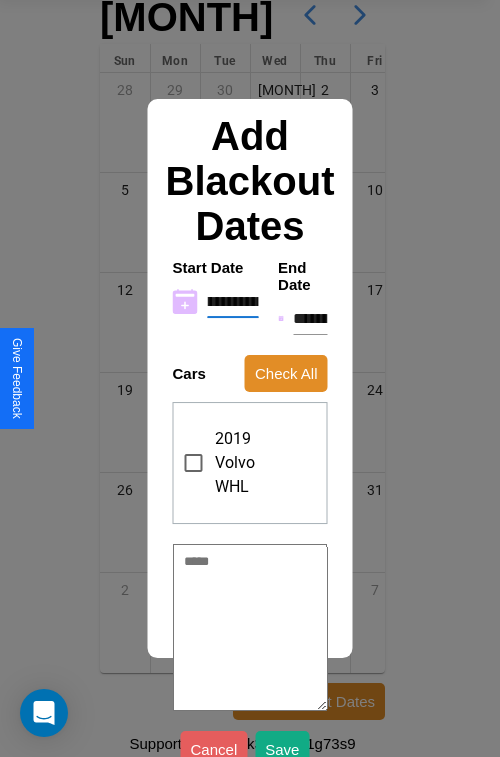 type on "*" 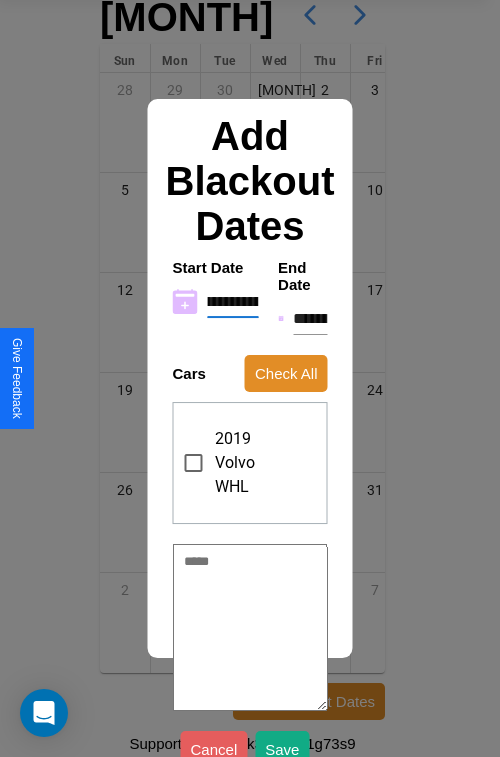 type on "**********" 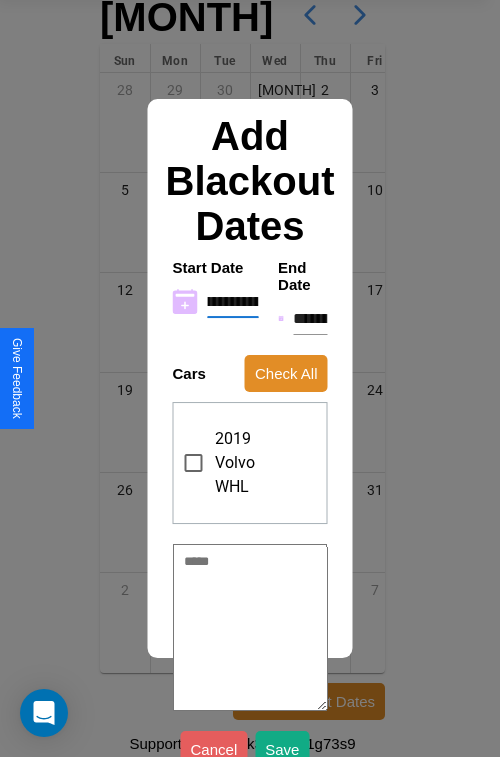 type on "*" 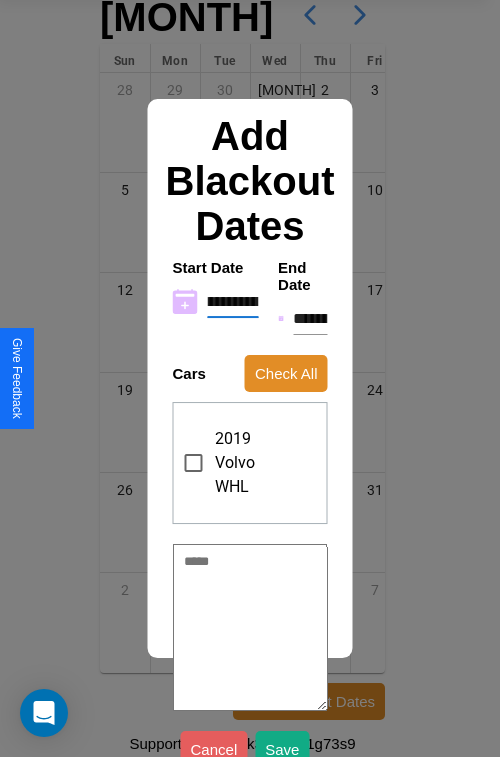 type on "**********" 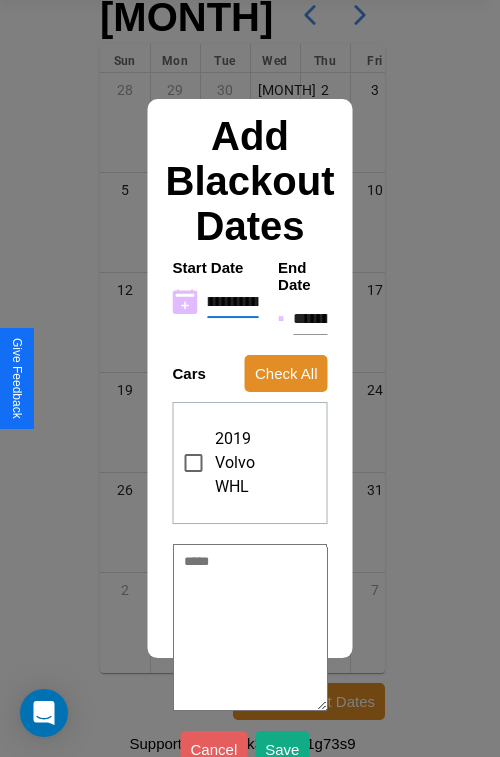 type on "*" 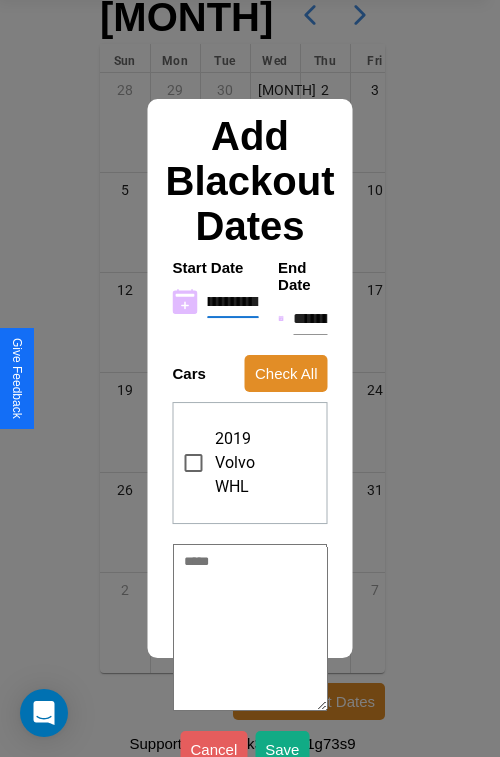 type on "**********" 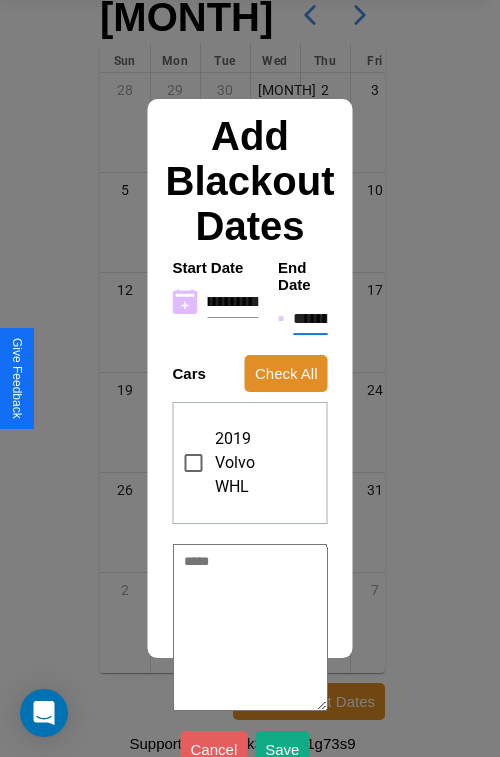 scroll, scrollTop: 0, scrollLeft: 0, axis: both 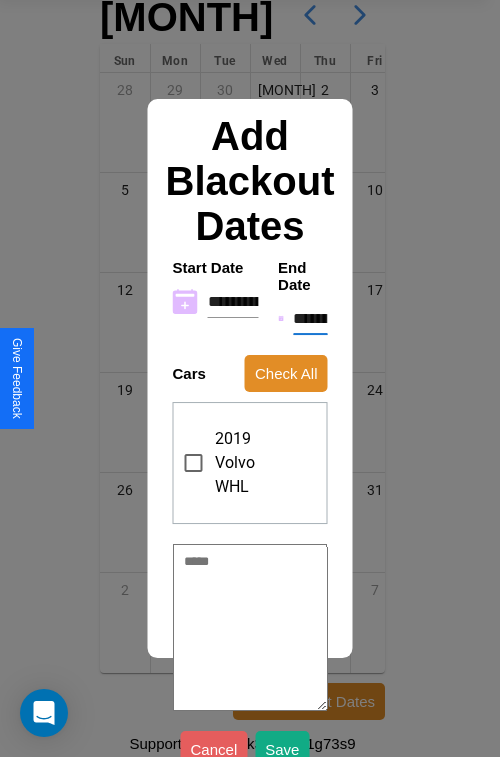 click on "**********" at bounding box center [310, 319] 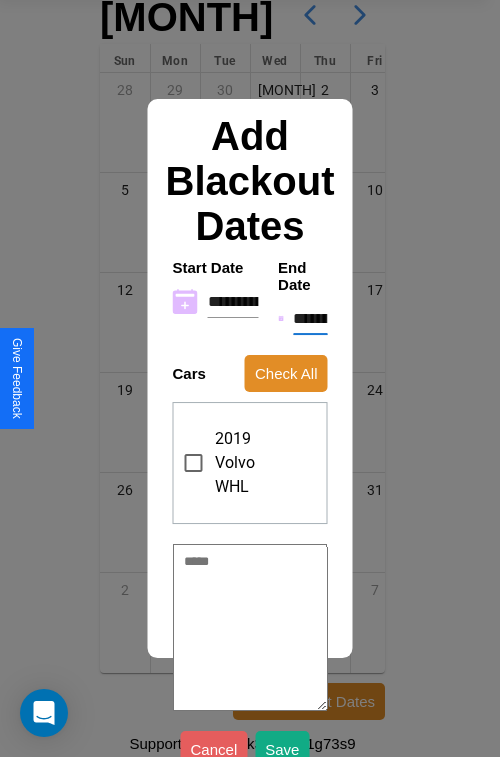 type on "*" 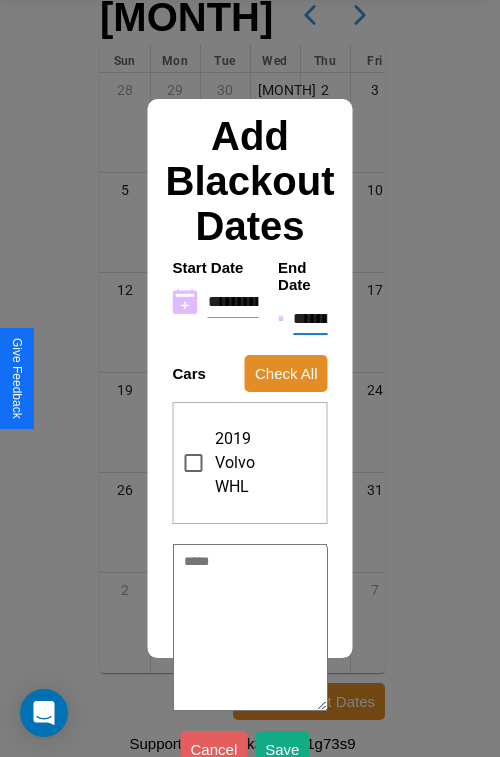 type on "*" 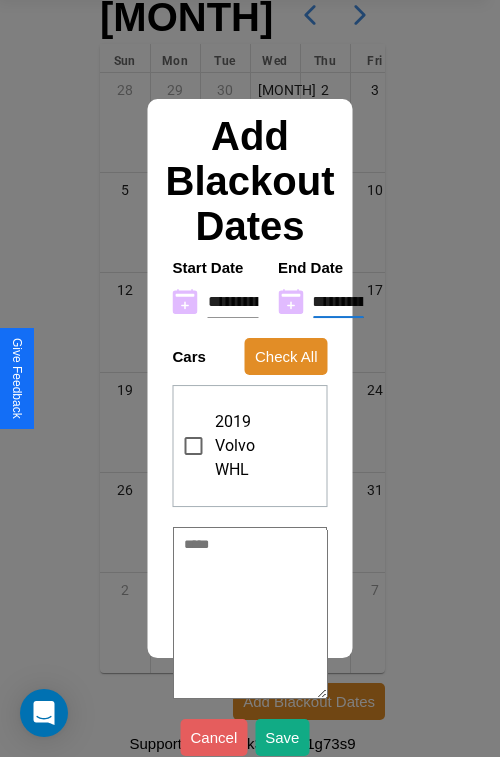 type on "**********" 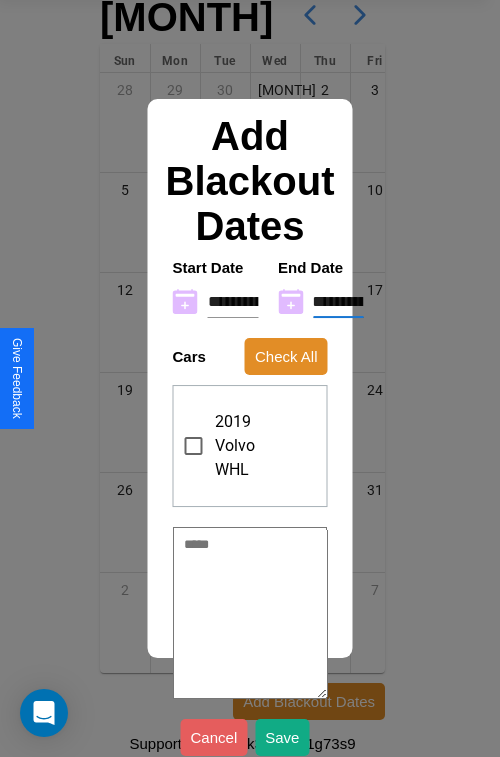 type on "*" 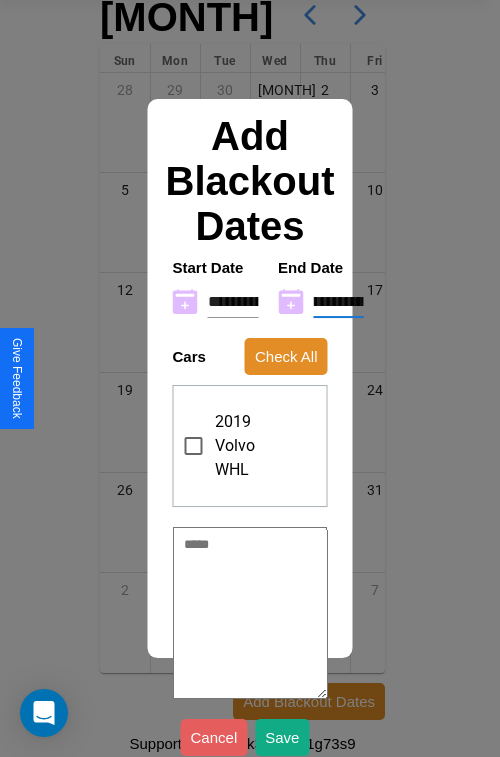 type on "**********" 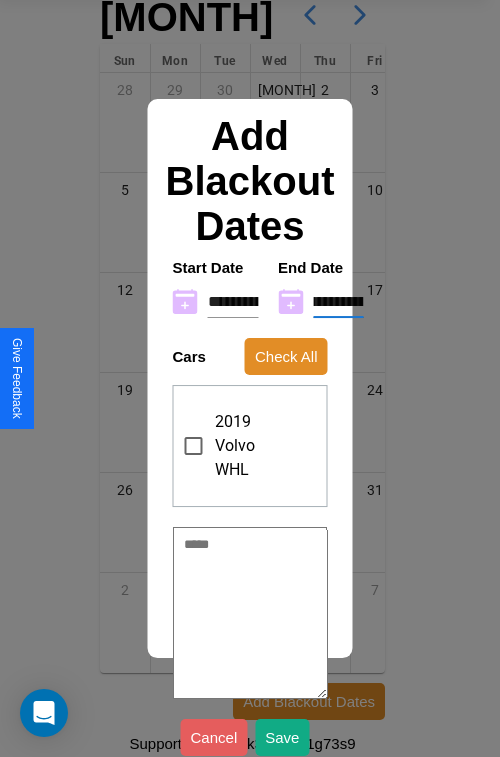 type on "**********" 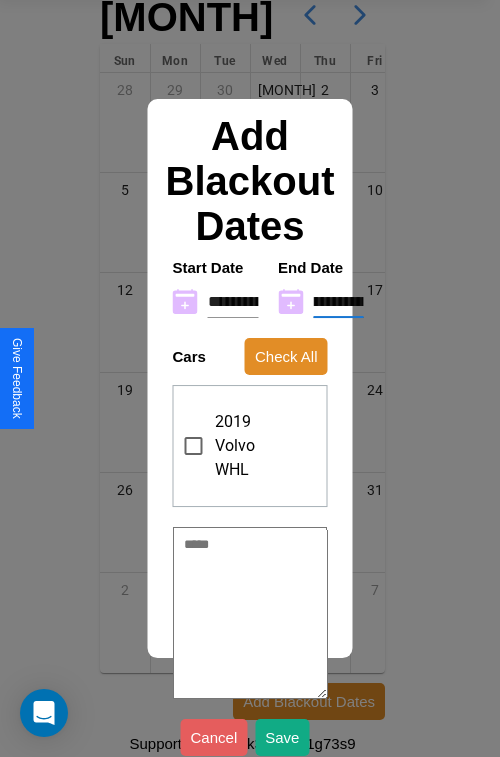 type on "**********" 